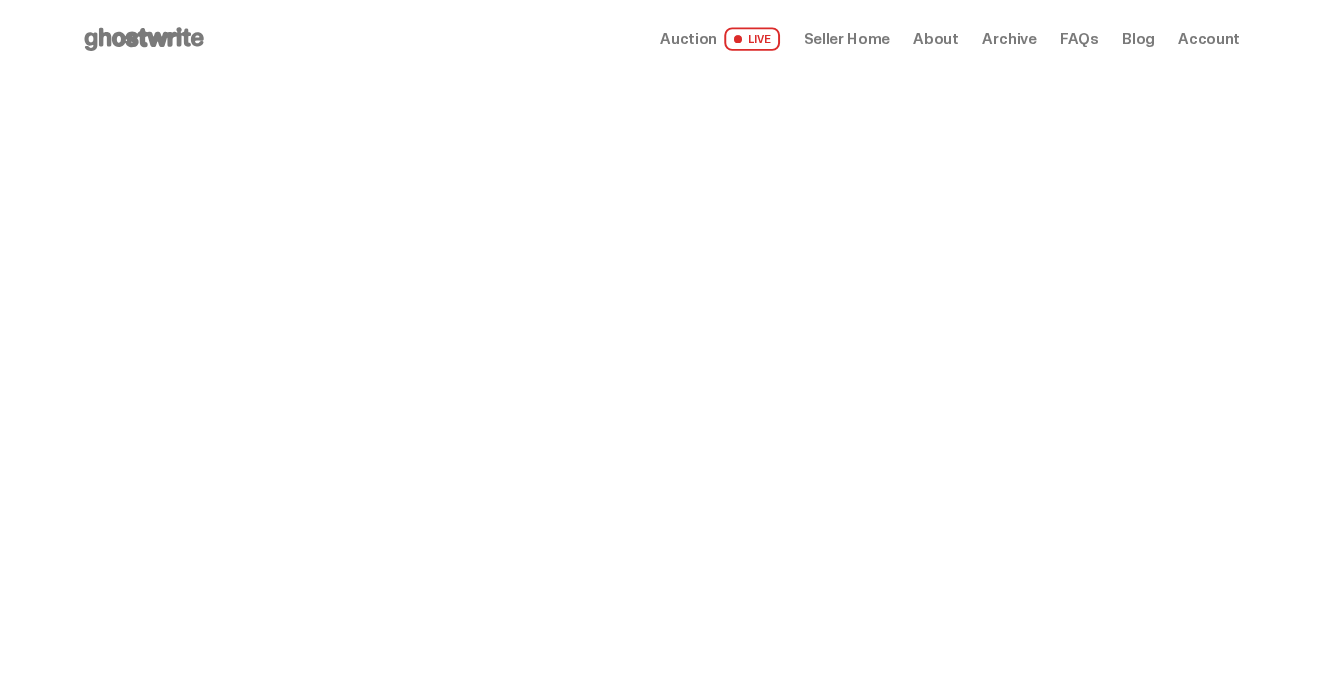 scroll, scrollTop: 0, scrollLeft: 0, axis: both 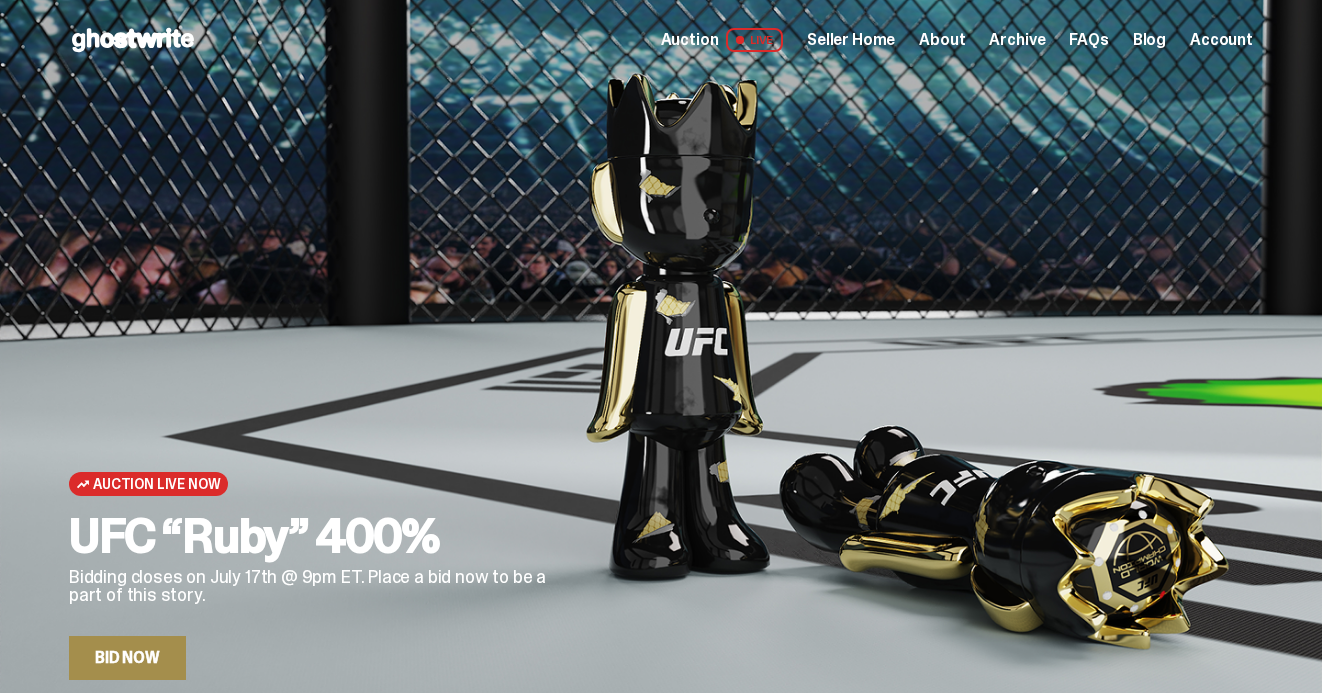 click on "Open main menu
Home
Auction
LIVE
Seller Home
About
Archive
FAQs
Blog
Account" at bounding box center [661, 40] 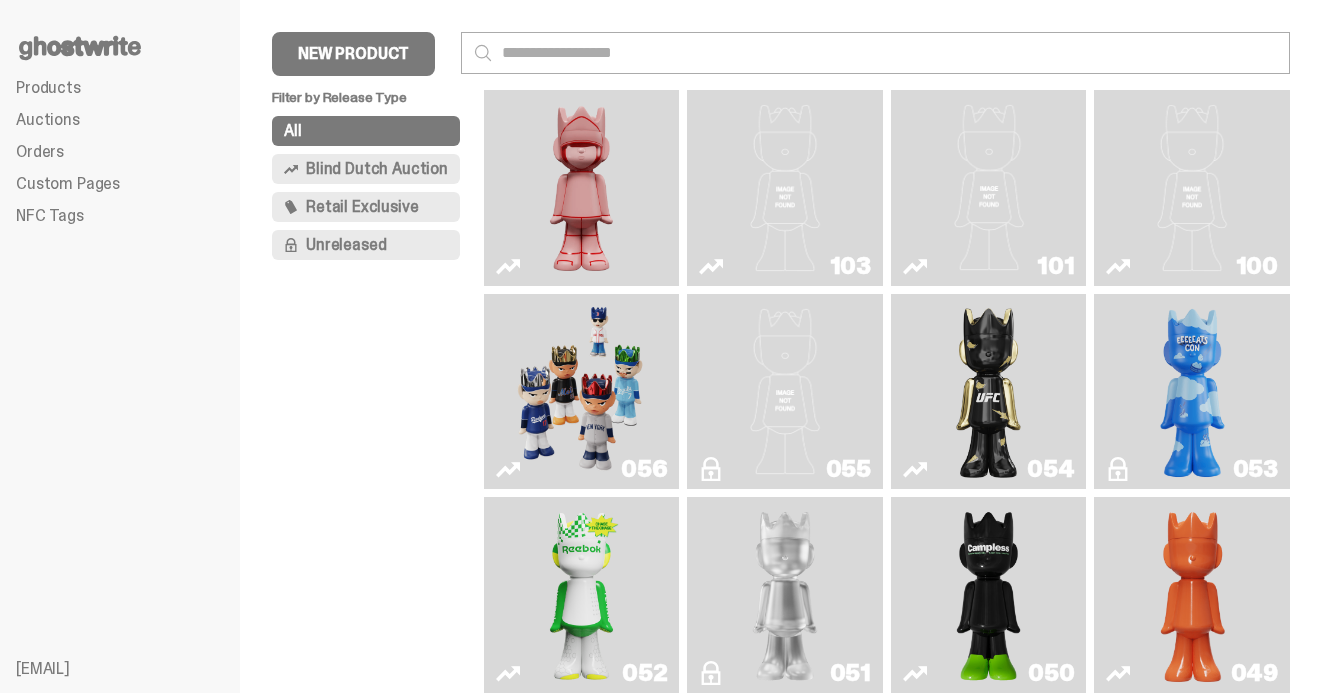 click at bounding box center [988, 392] 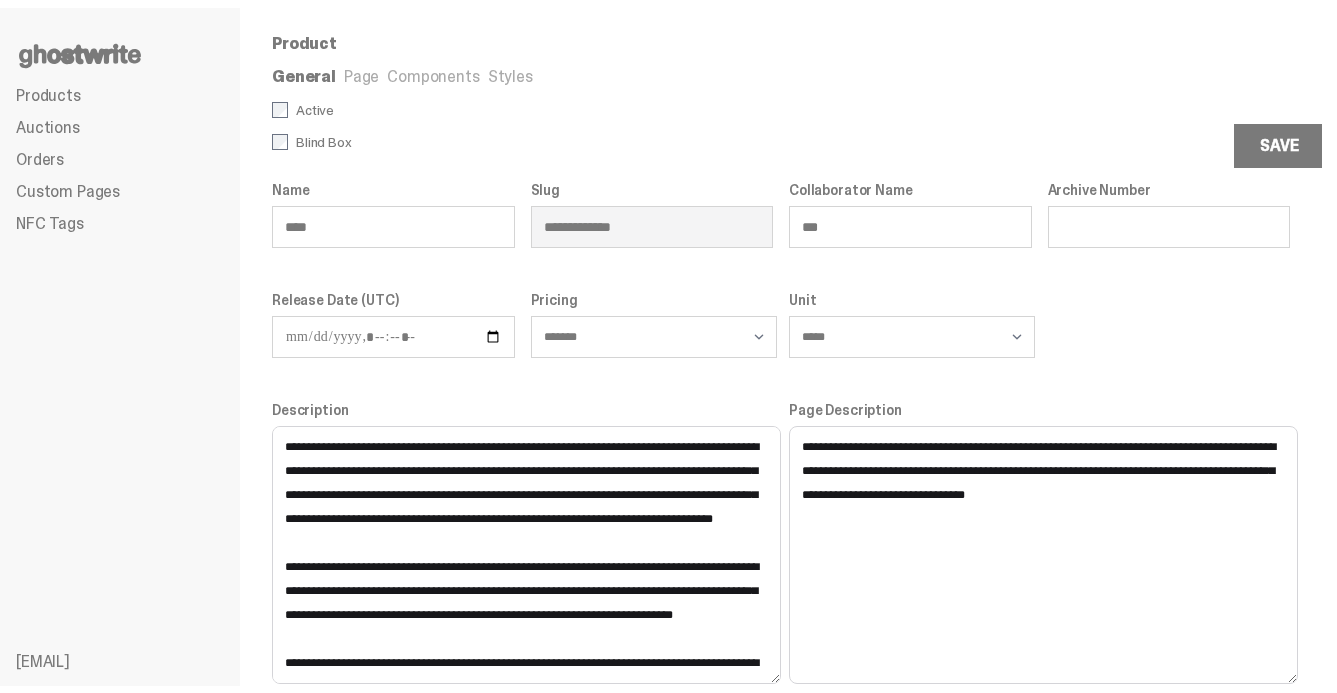 scroll, scrollTop: 0, scrollLeft: 0, axis: both 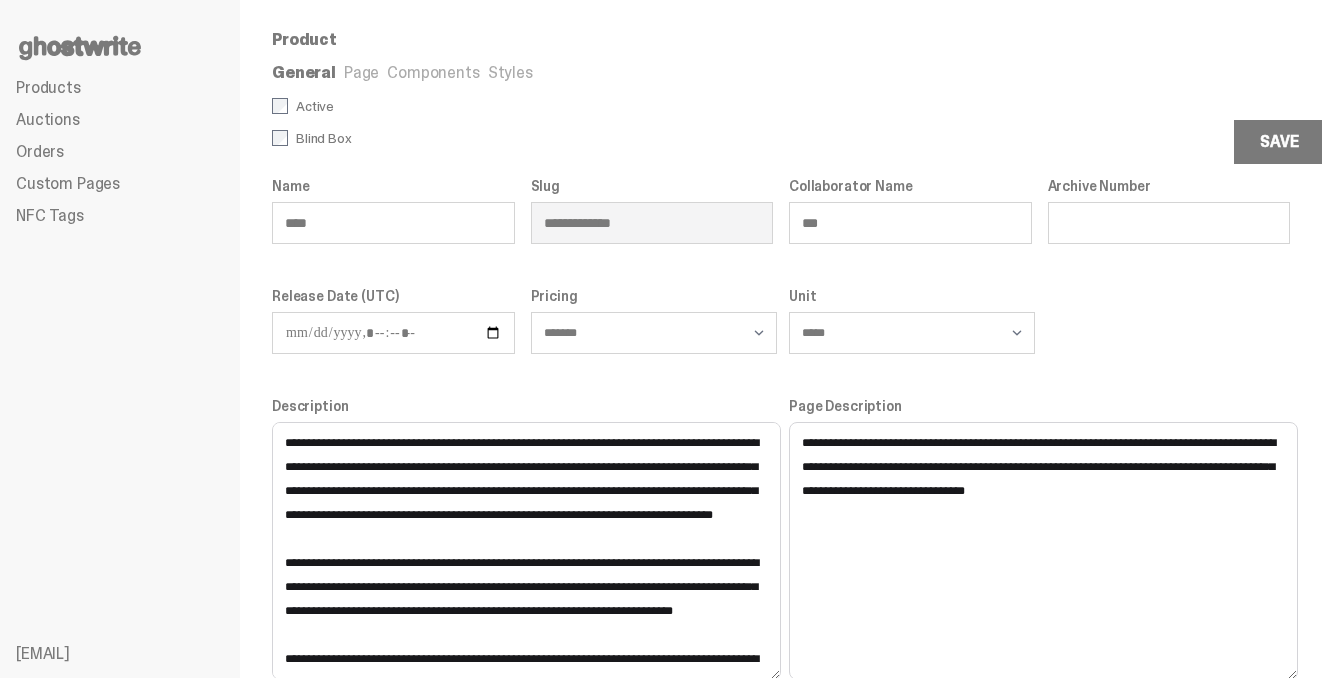 click on "Page" at bounding box center [361, 72] 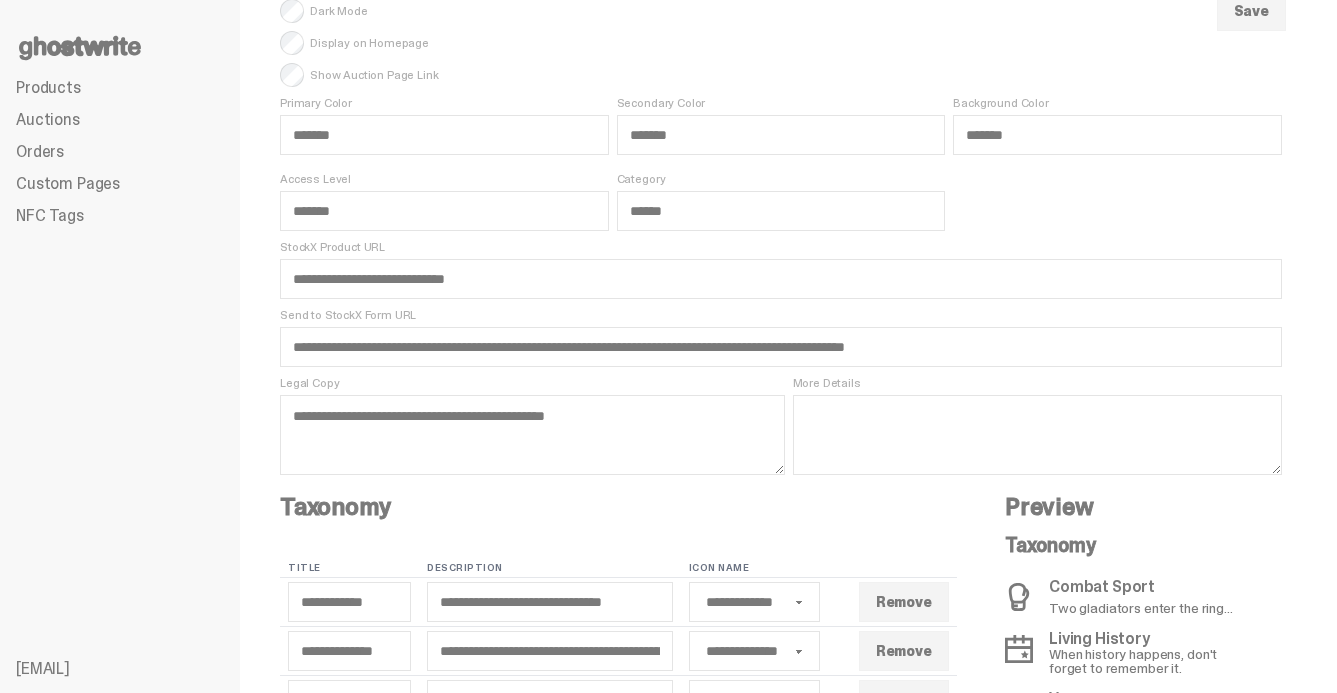 scroll, scrollTop: 0, scrollLeft: 0, axis: both 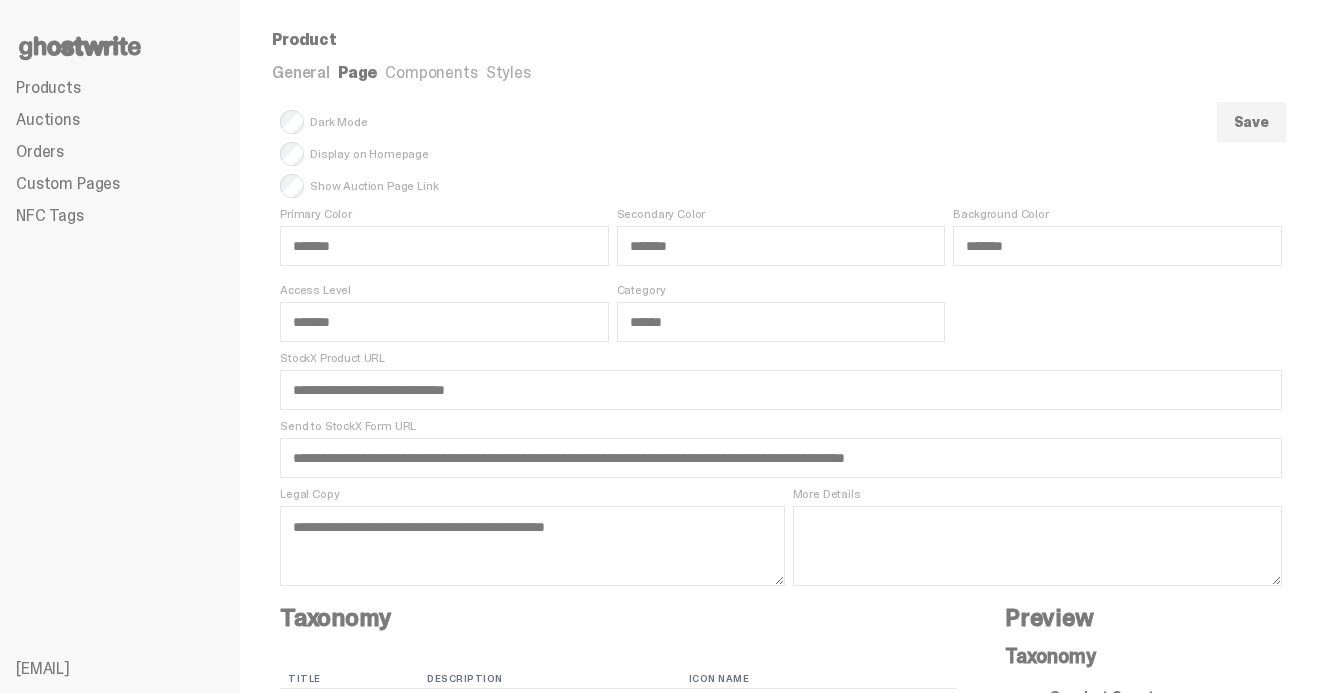 click on "**********" at bounding box center (781, 1138) 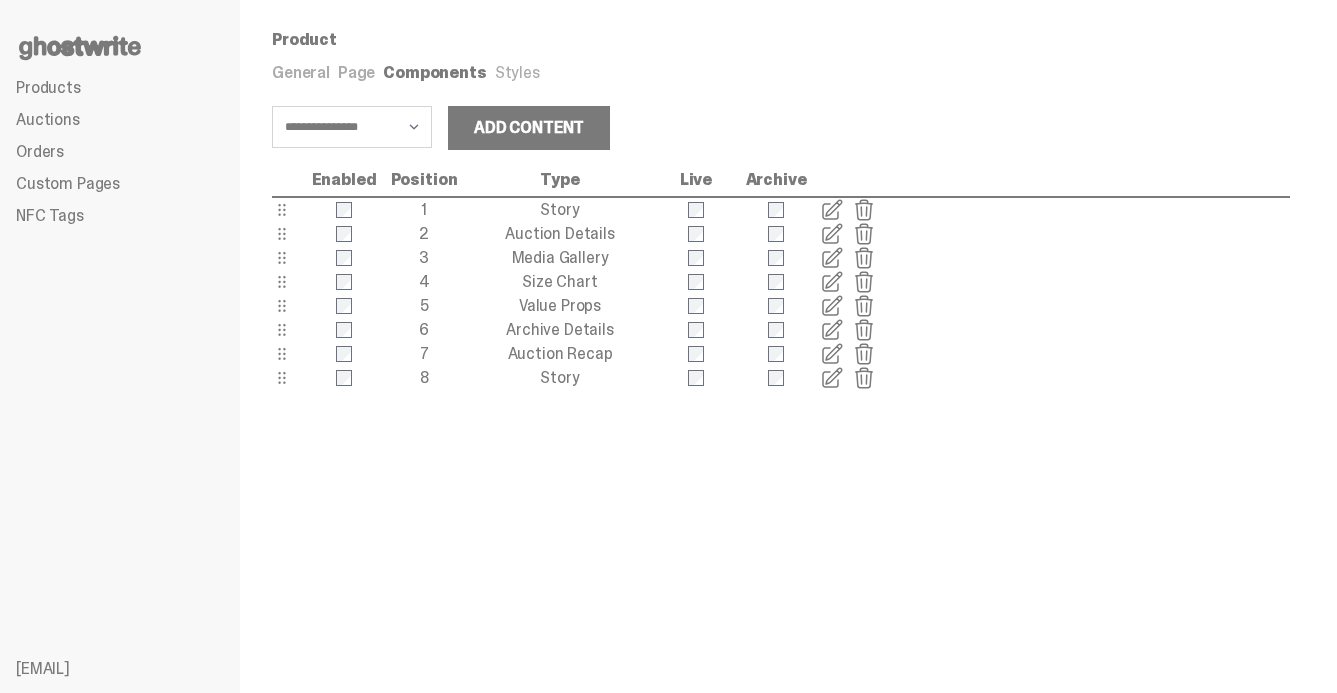 click at bounding box center [832, 258] 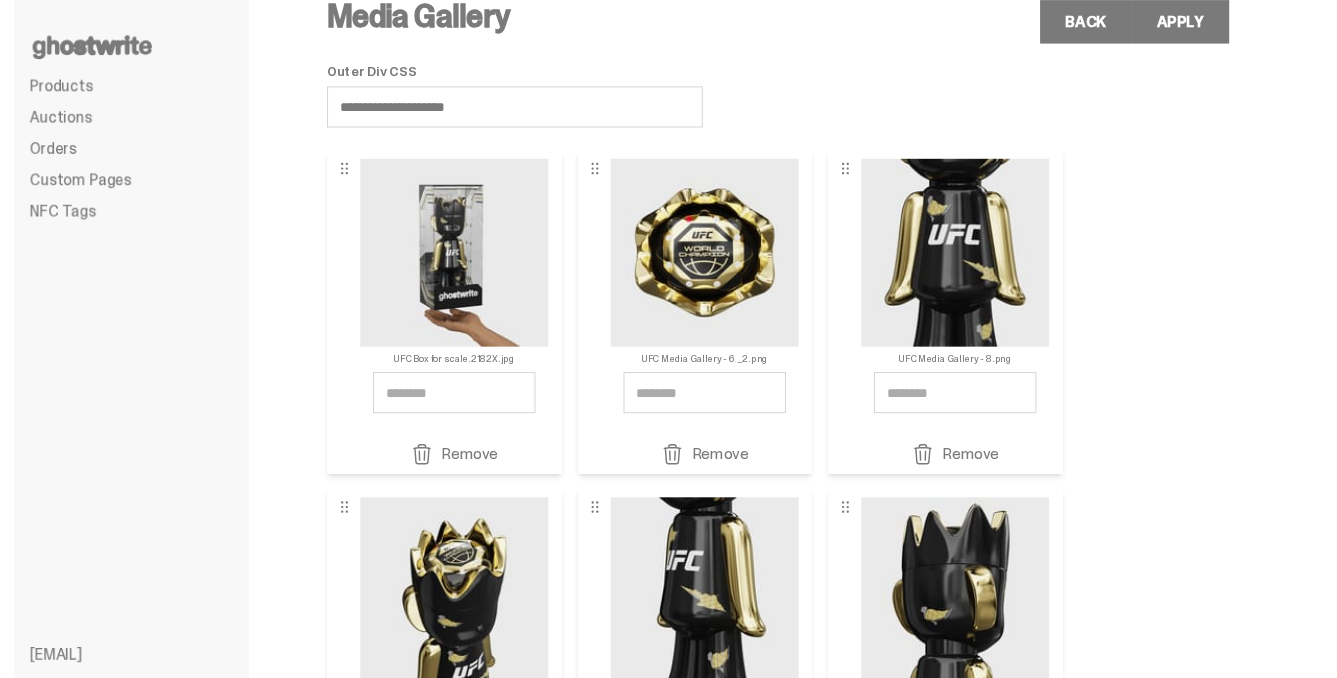 scroll, scrollTop: 0, scrollLeft: 0, axis: both 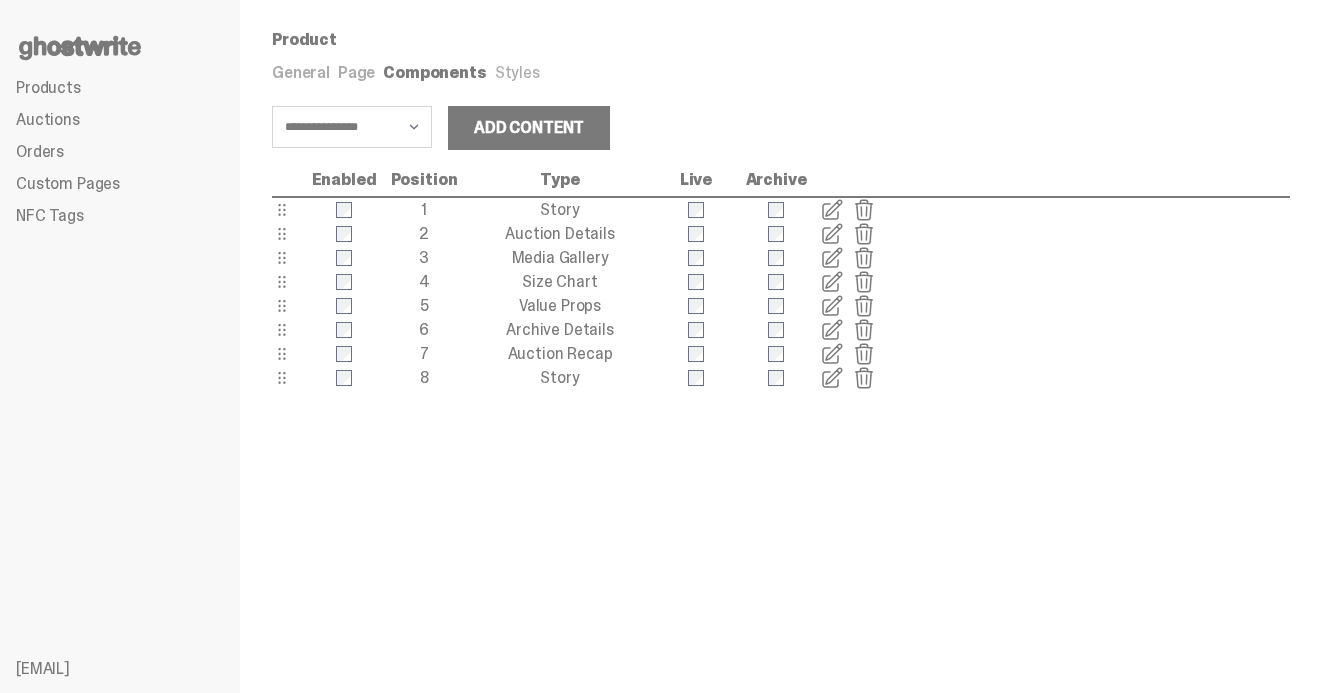 click on "General" at bounding box center (301, 72) 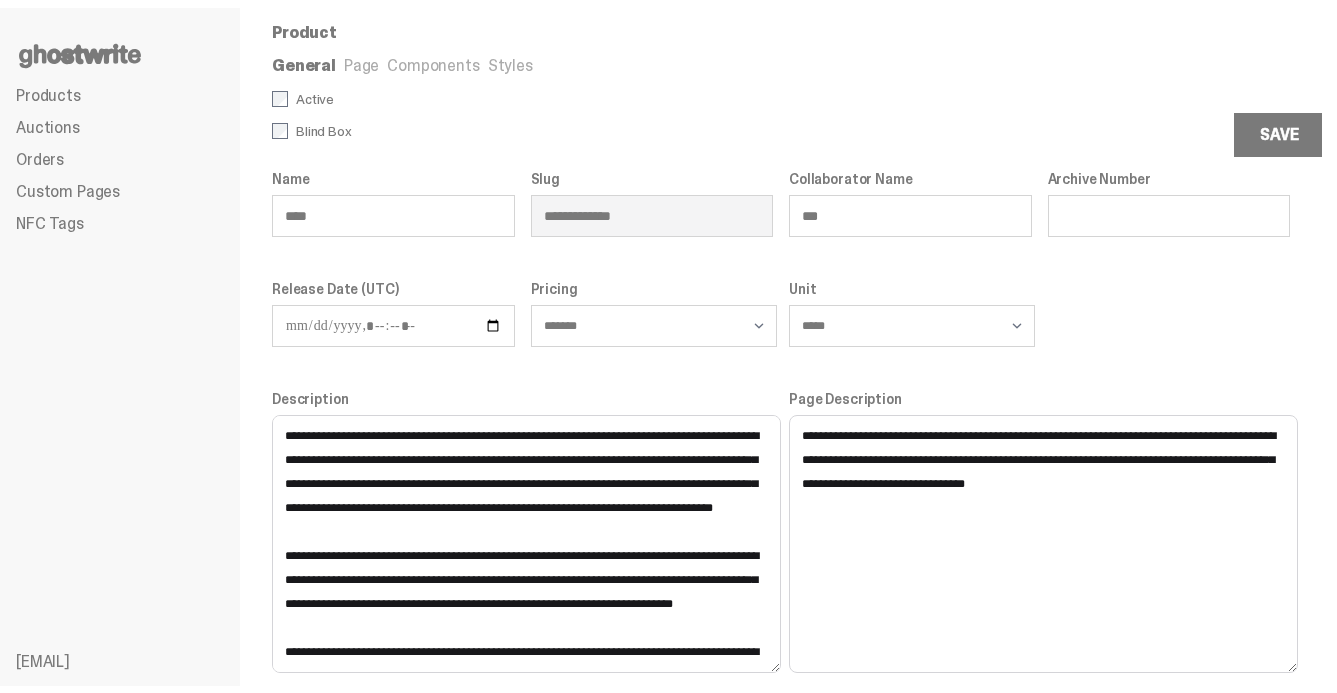 scroll, scrollTop: 0, scrollLeft: 0, axis: both 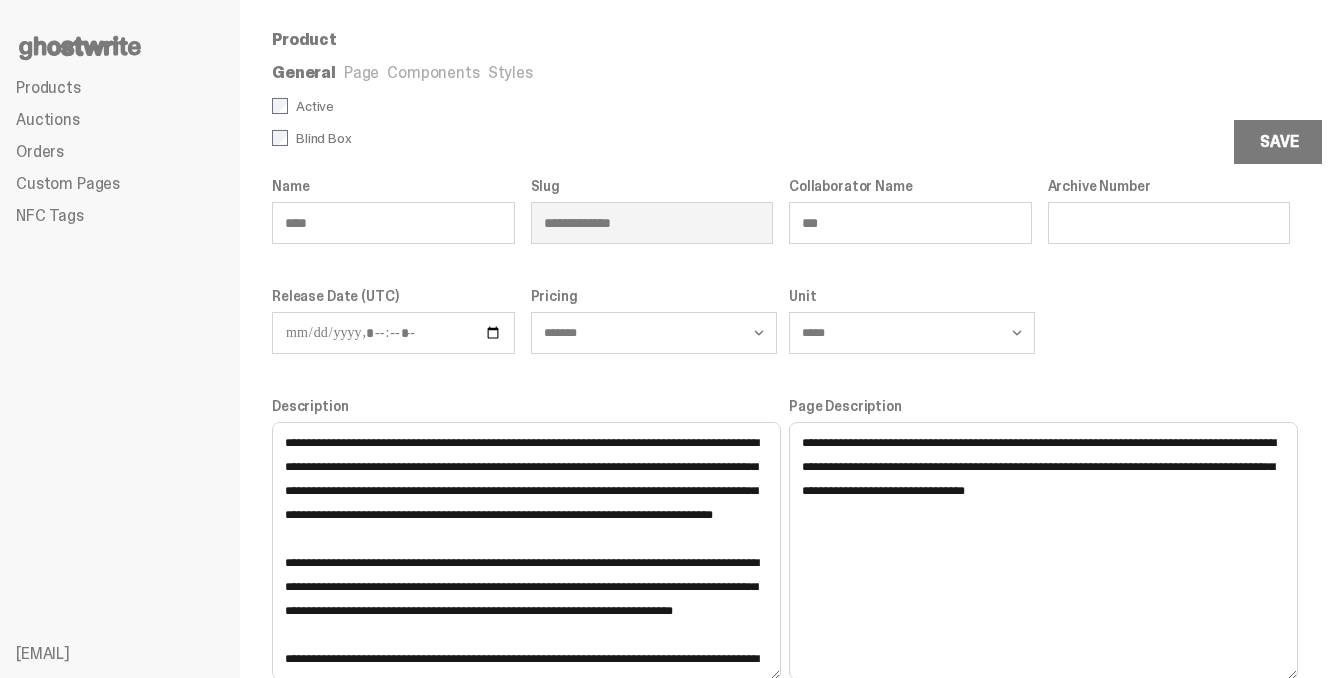 click on "Page" at bounding box center (361, 72) 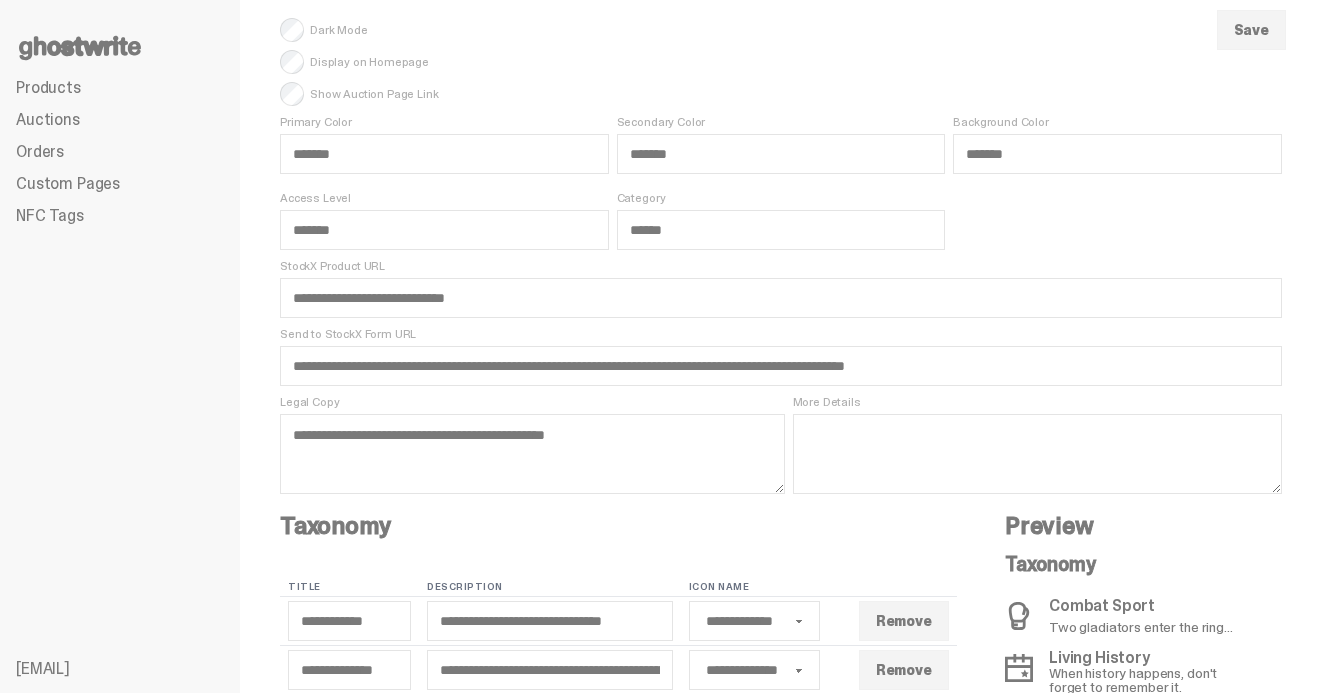 scroll, scrollTop: 0, scrollLeft: 0, axis: both 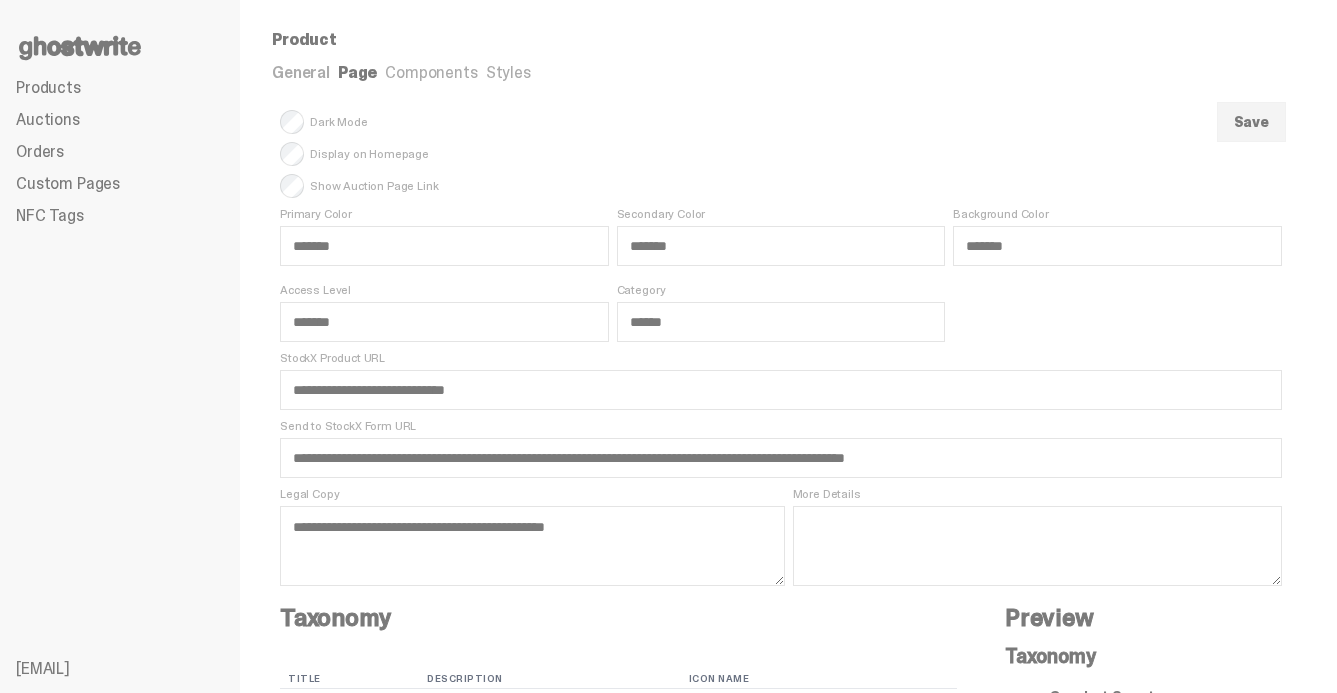 click on "Components" at bounding box center (431, 72) 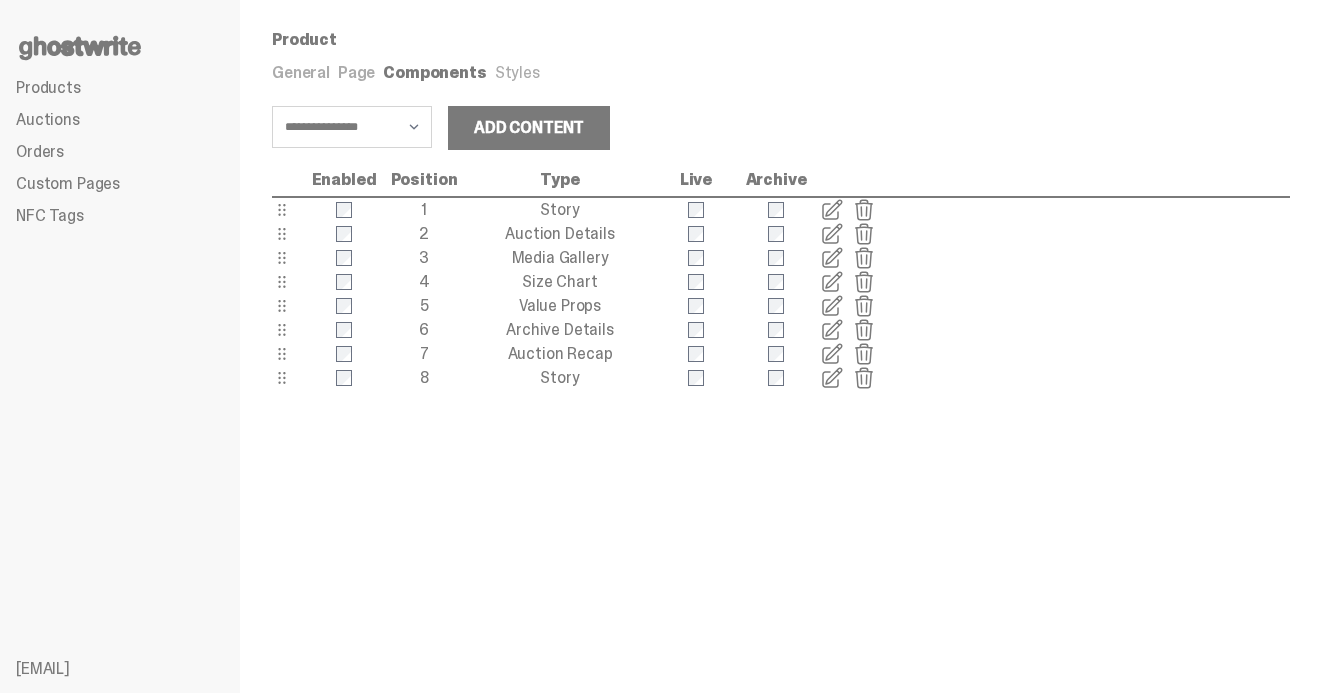 click on "Styles" at bounding box center (517, 72) 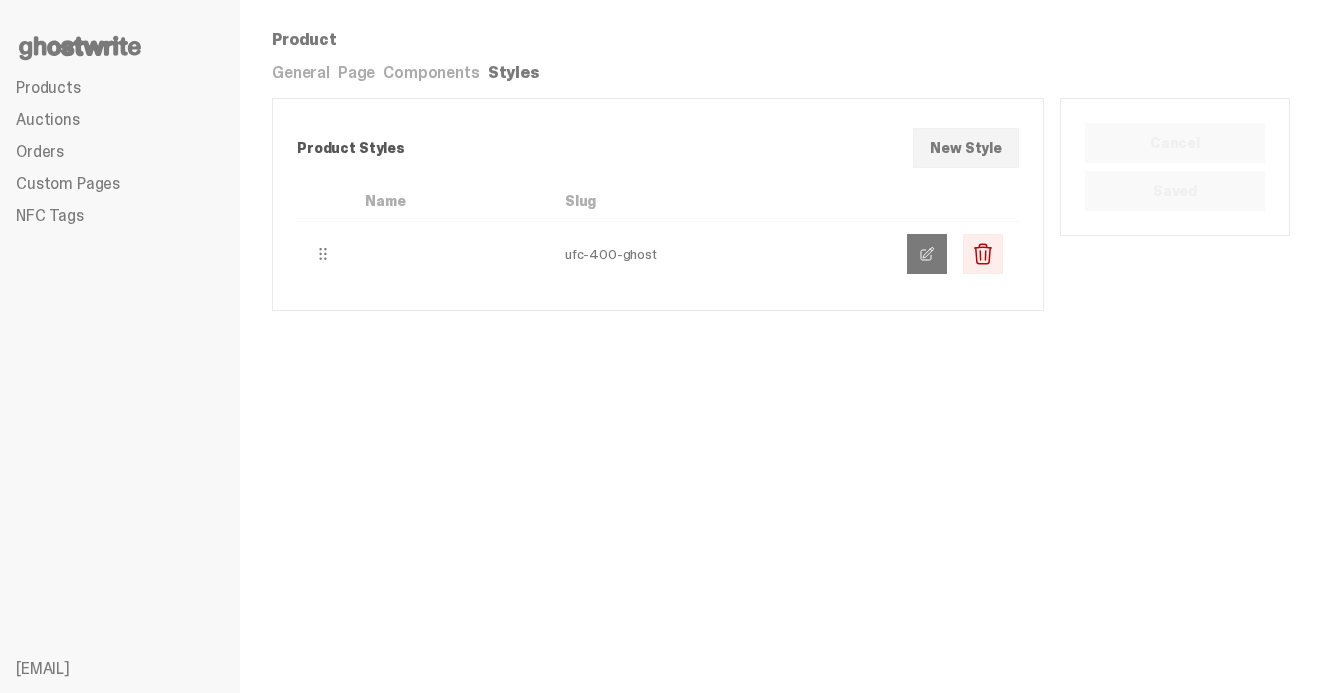 click at bounding box center (927, 254) 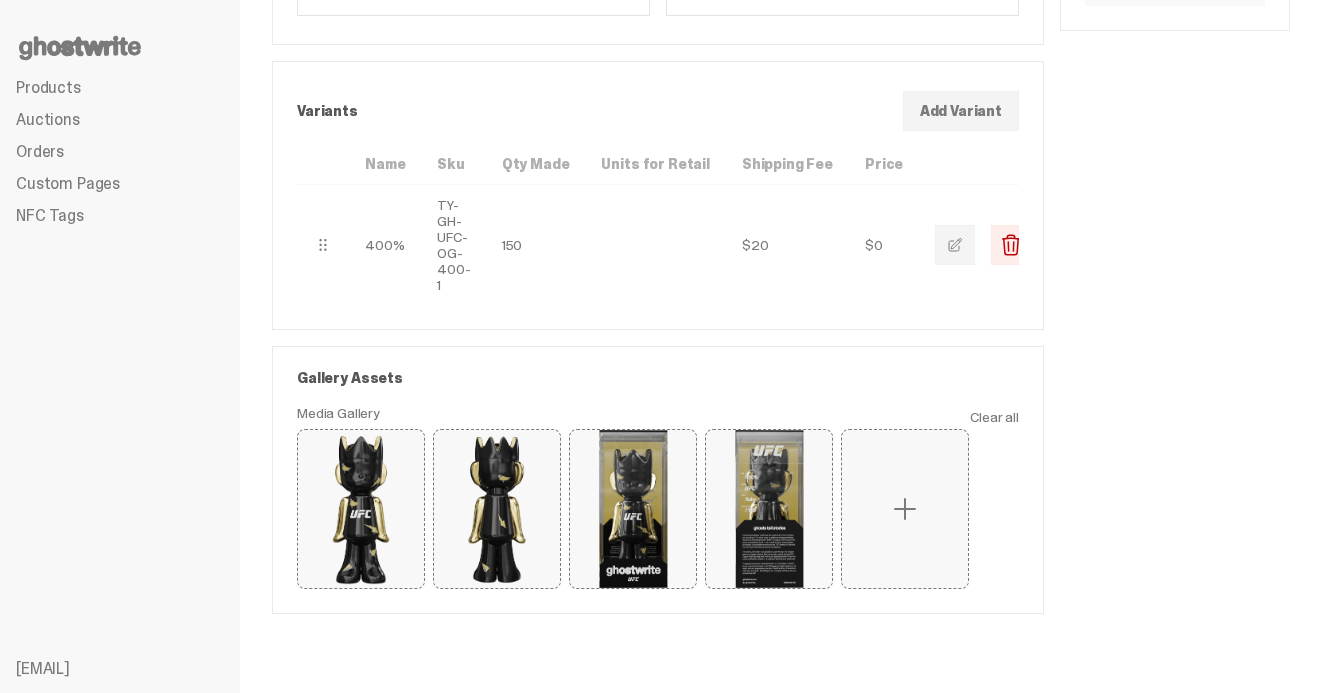 scroll, scrollTop: 0, scrollLeft: 0, axis: both 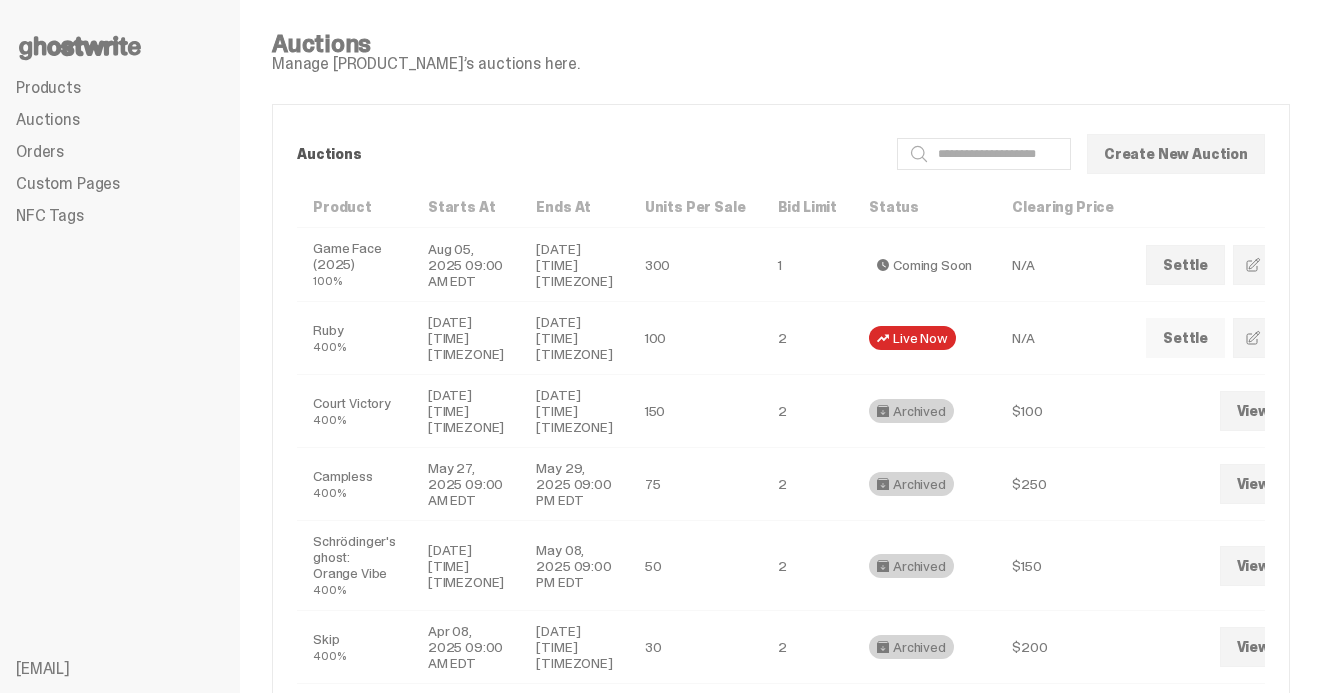 click on "Settle" at bounding box center (1185, 338) 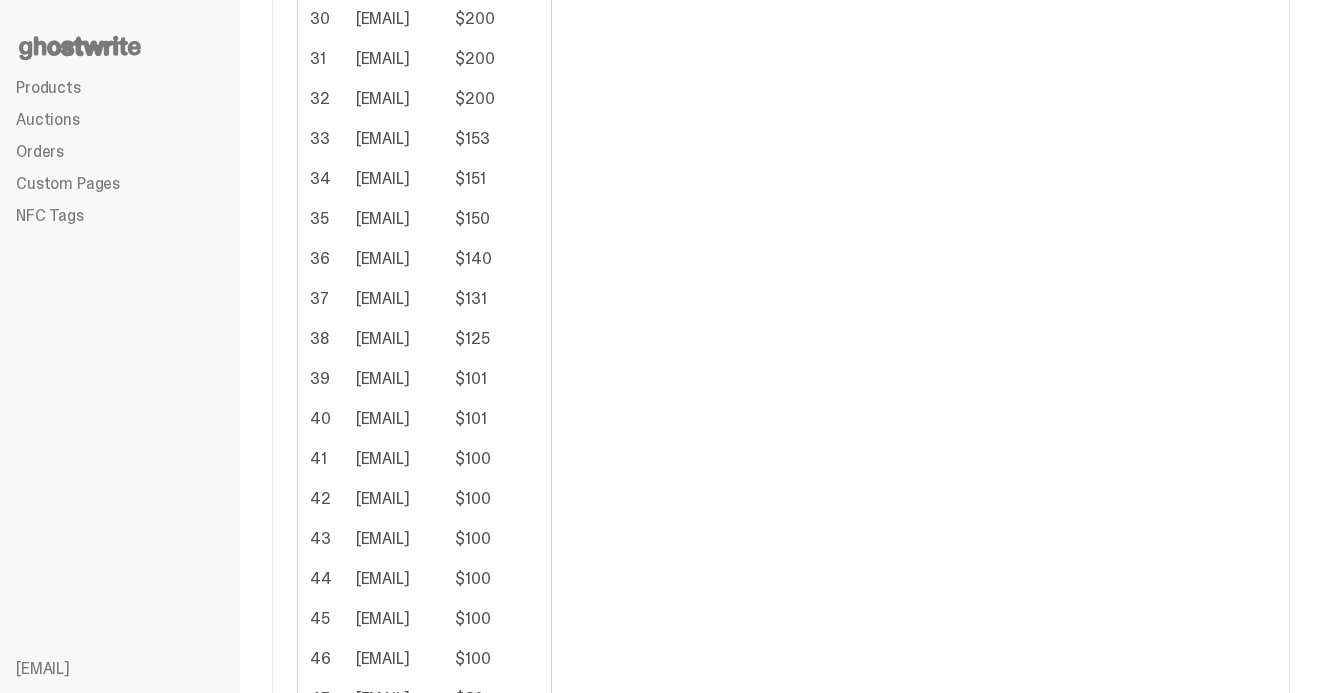 scroll, scrollTop: 0, scrollLeft: 0, axis: both 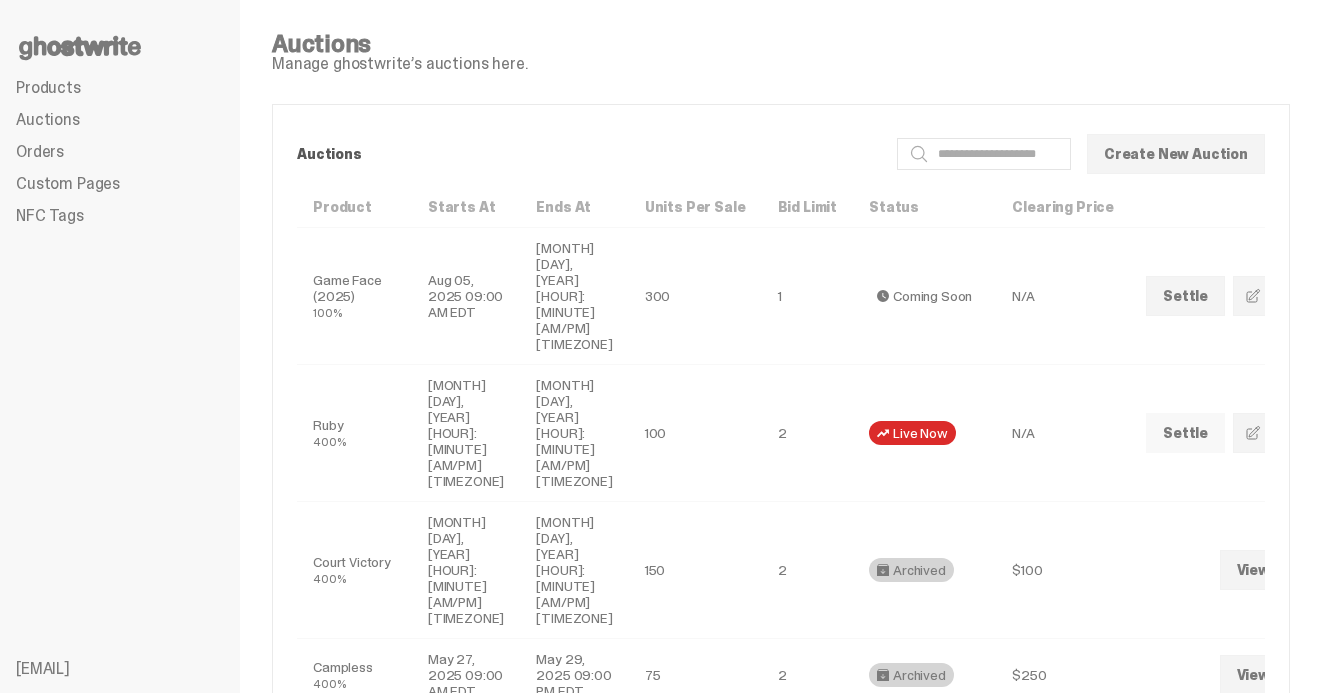 click on "Settle" at bounding box center (1185, 433) 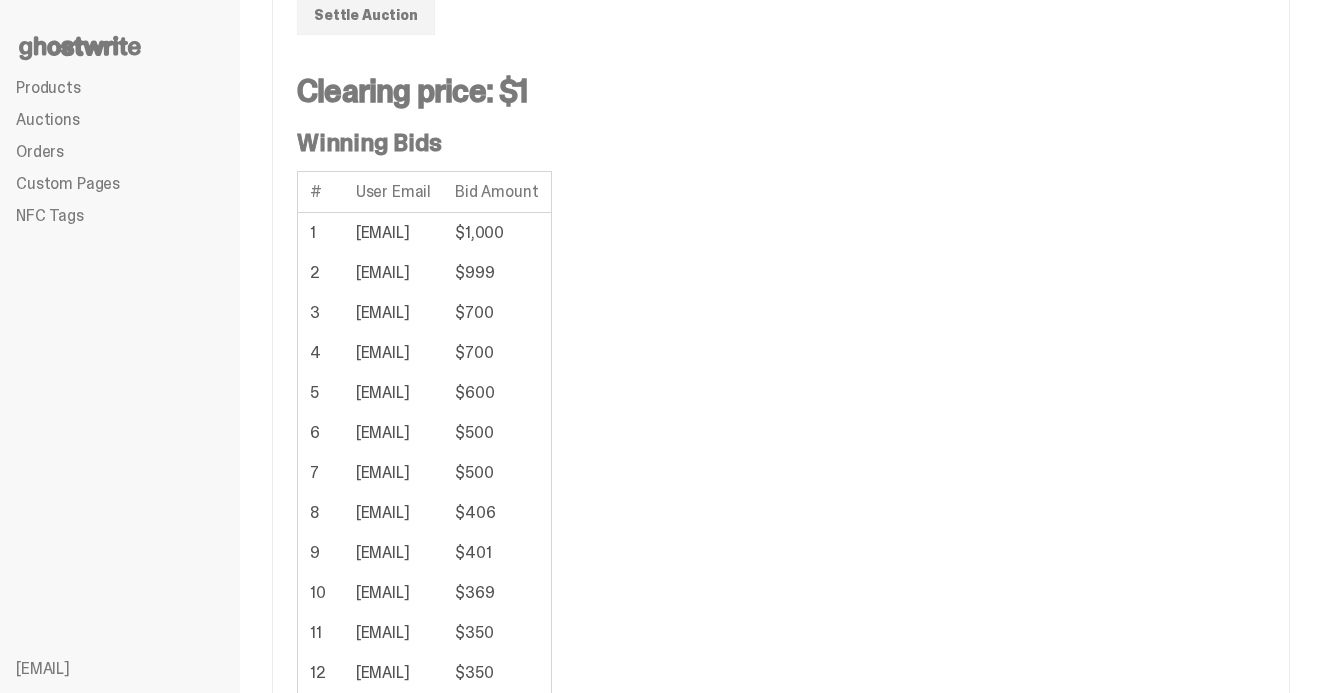 scroll, scrollTop: 512, scrollLeft: 0, axis: vertical 